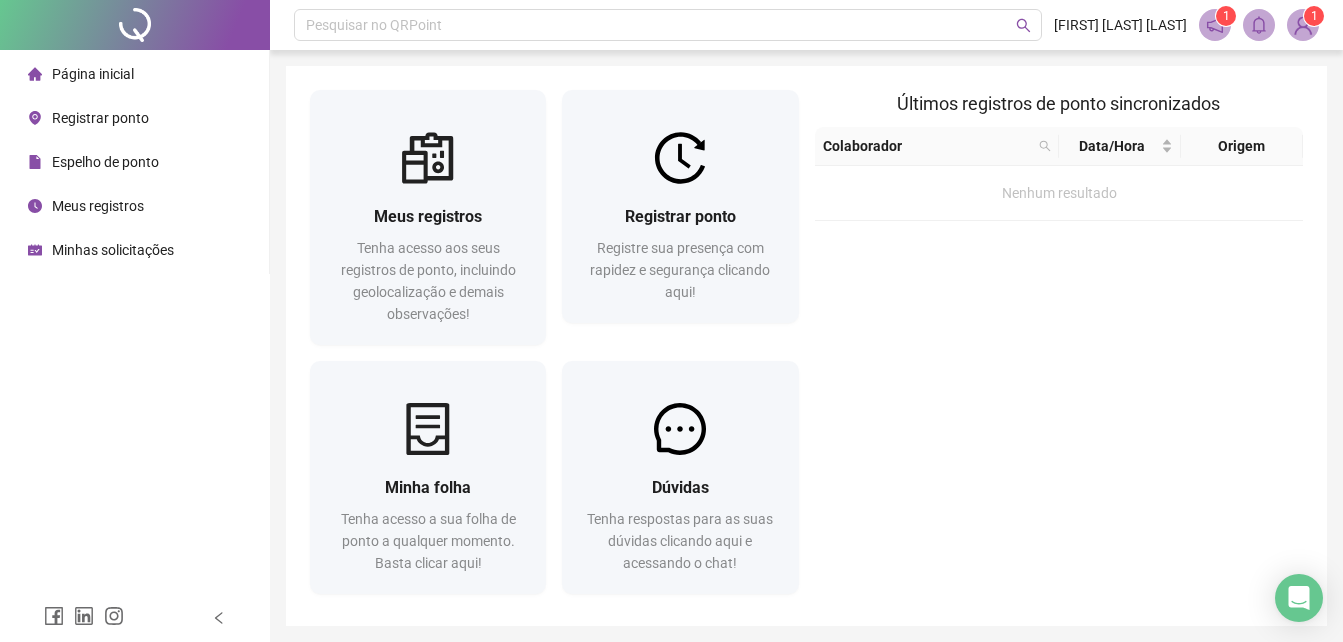 scroll, scrollTop: 0, scrollLeft: 0, axis: both 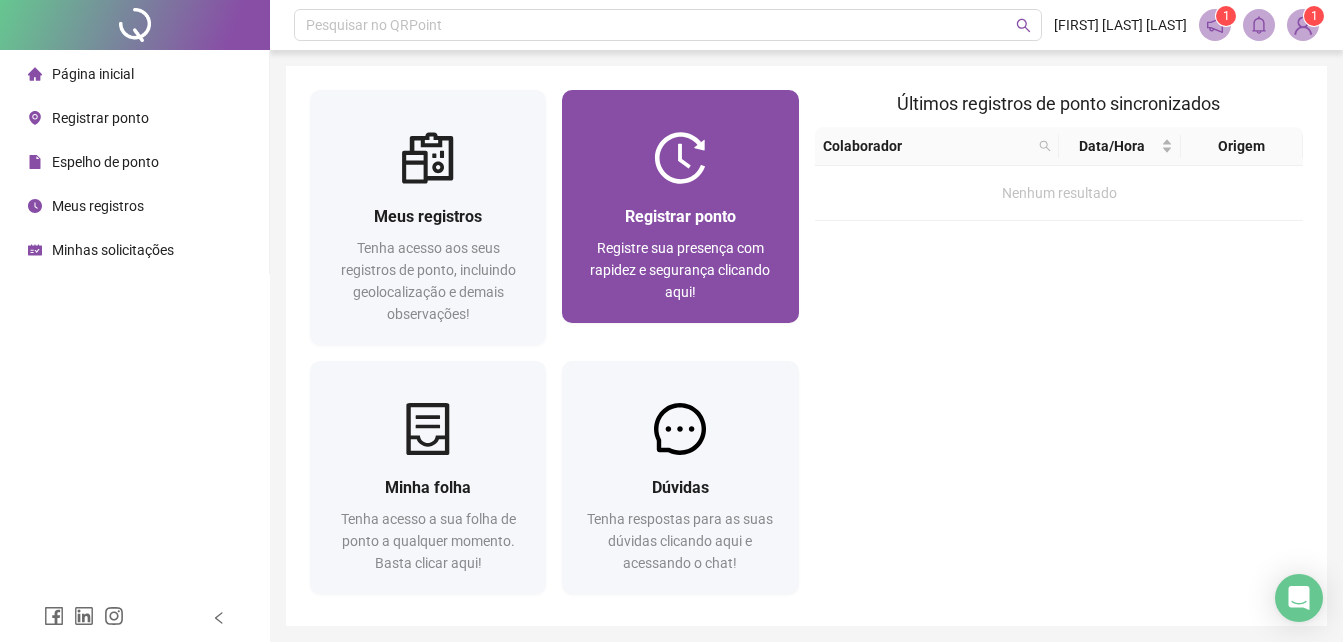 click on "Registre sua presença com rapidez e segurança clicando aqui!" at bounding box center (680, 270) 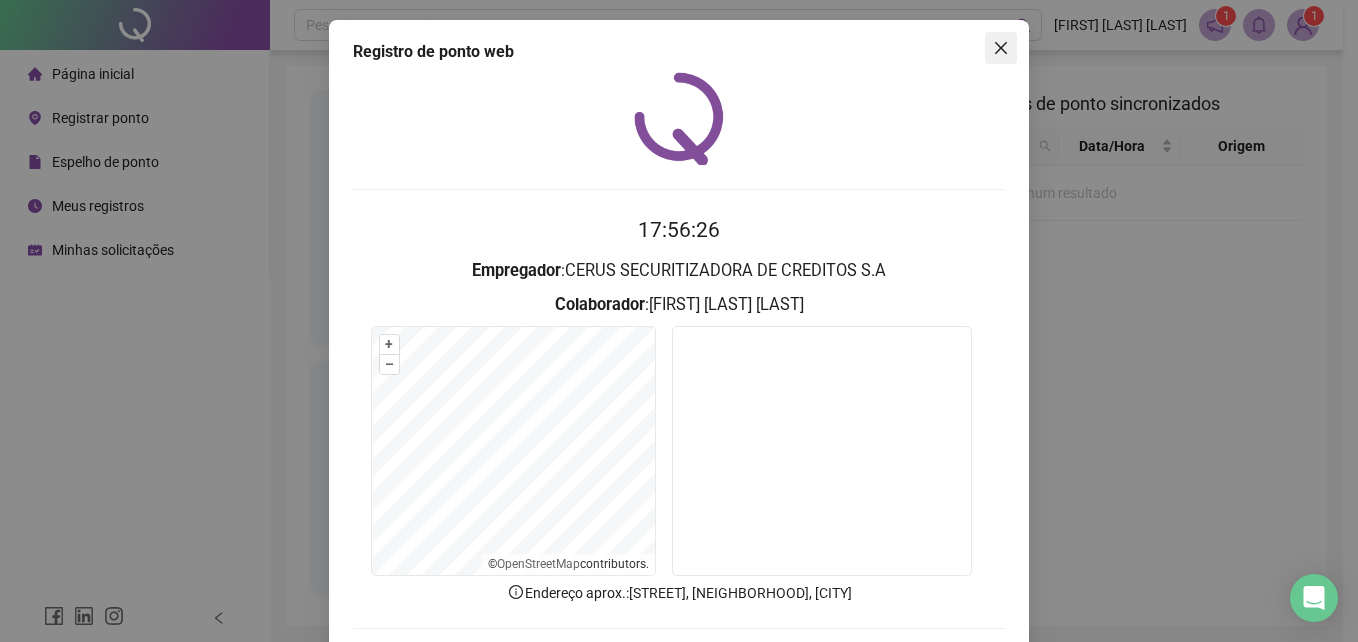 click at bounding box center [1001, 48] 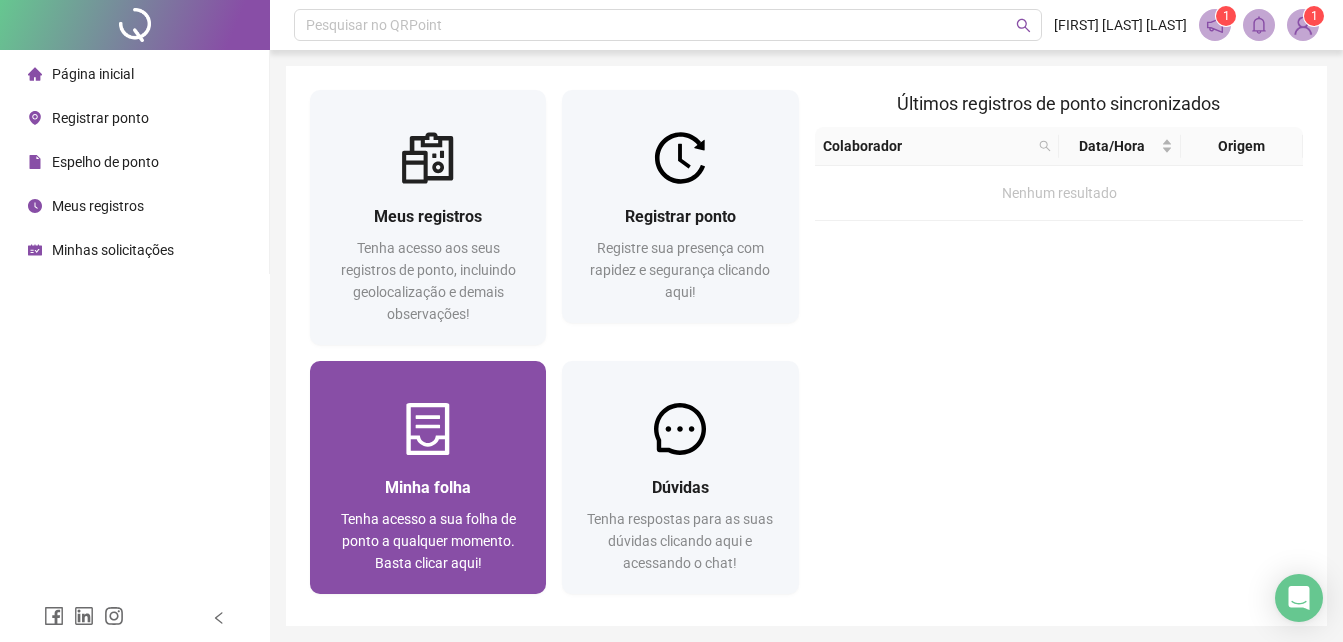 click on "Minha folha" at bounding box center [428, 487] 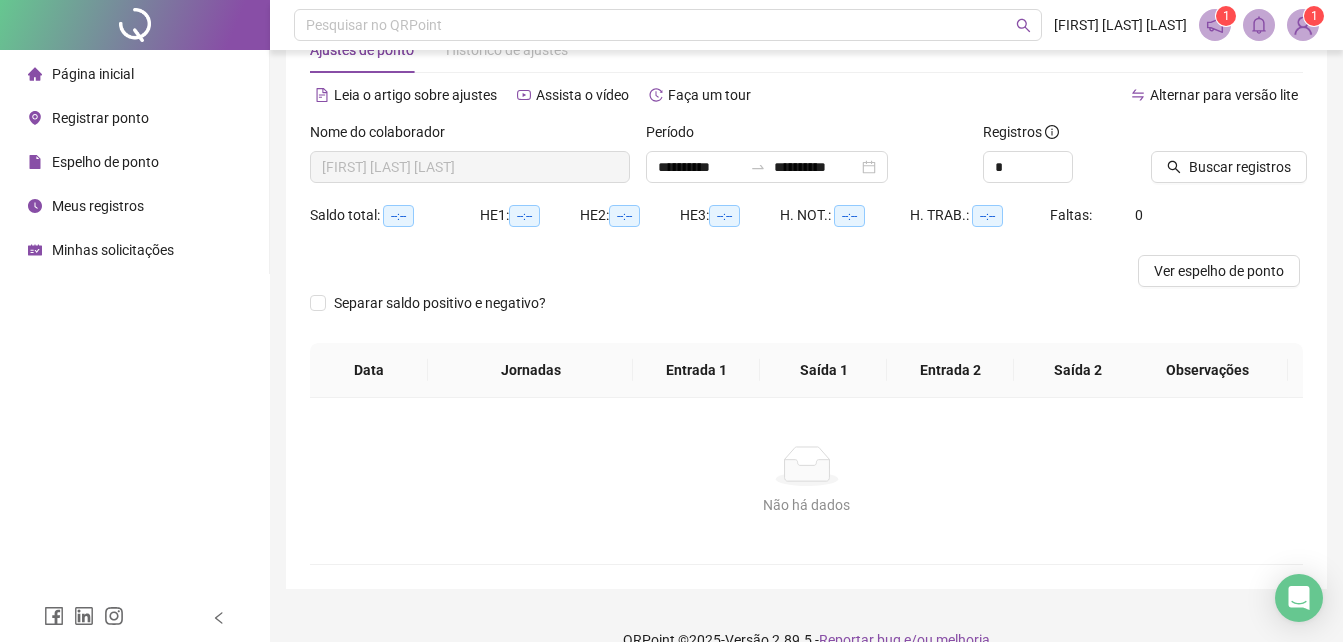 scroll, scrollTop: 96, scrollLeft: 0, axis: vertical 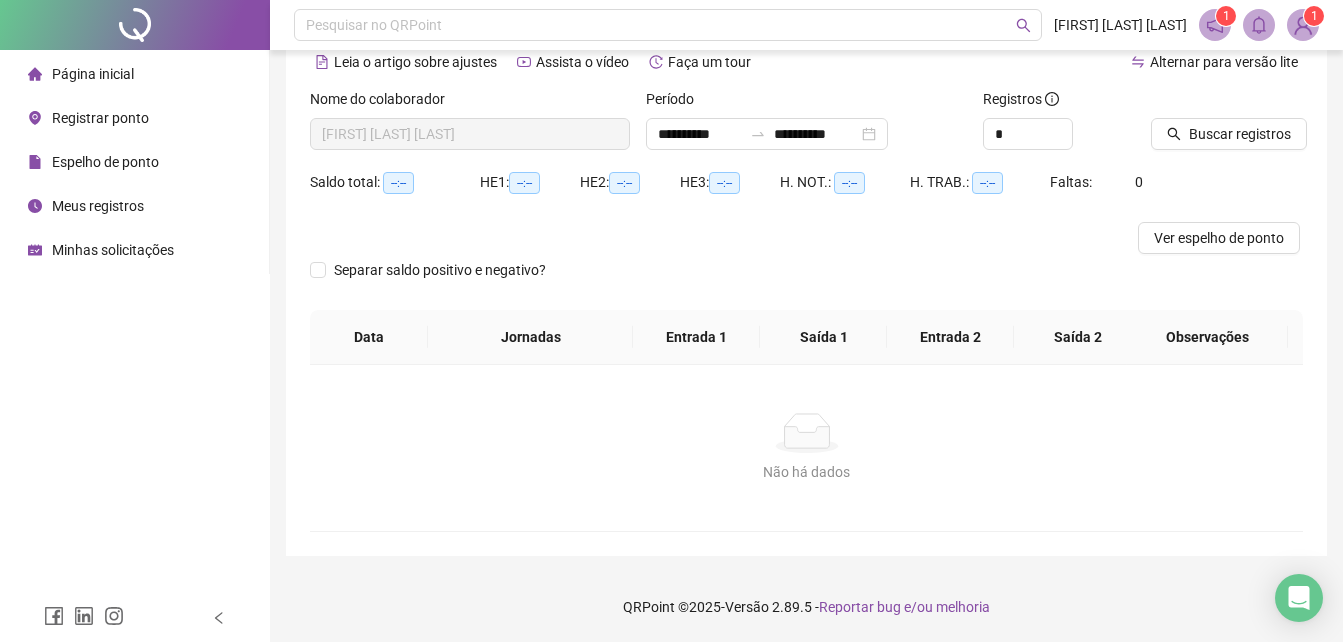 click on "Meus registros" at bounding box center [98, 206] 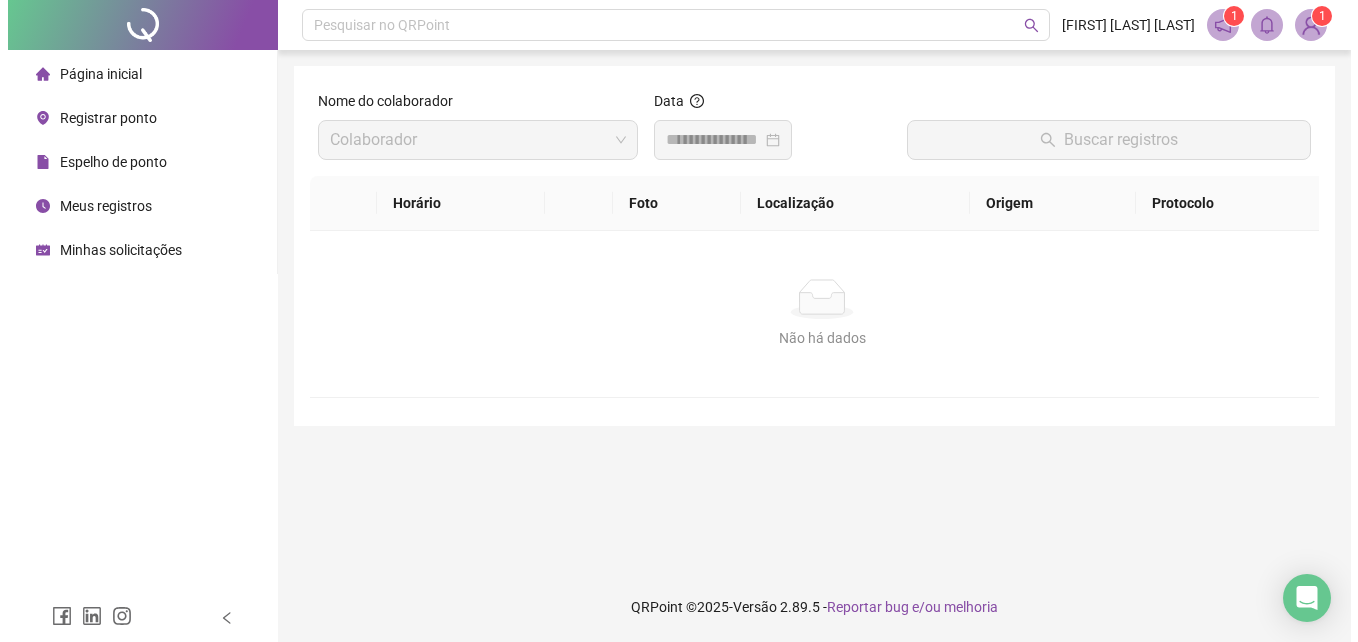 scroll, scrollTop: 0, scrollLeft: 0, axis: both 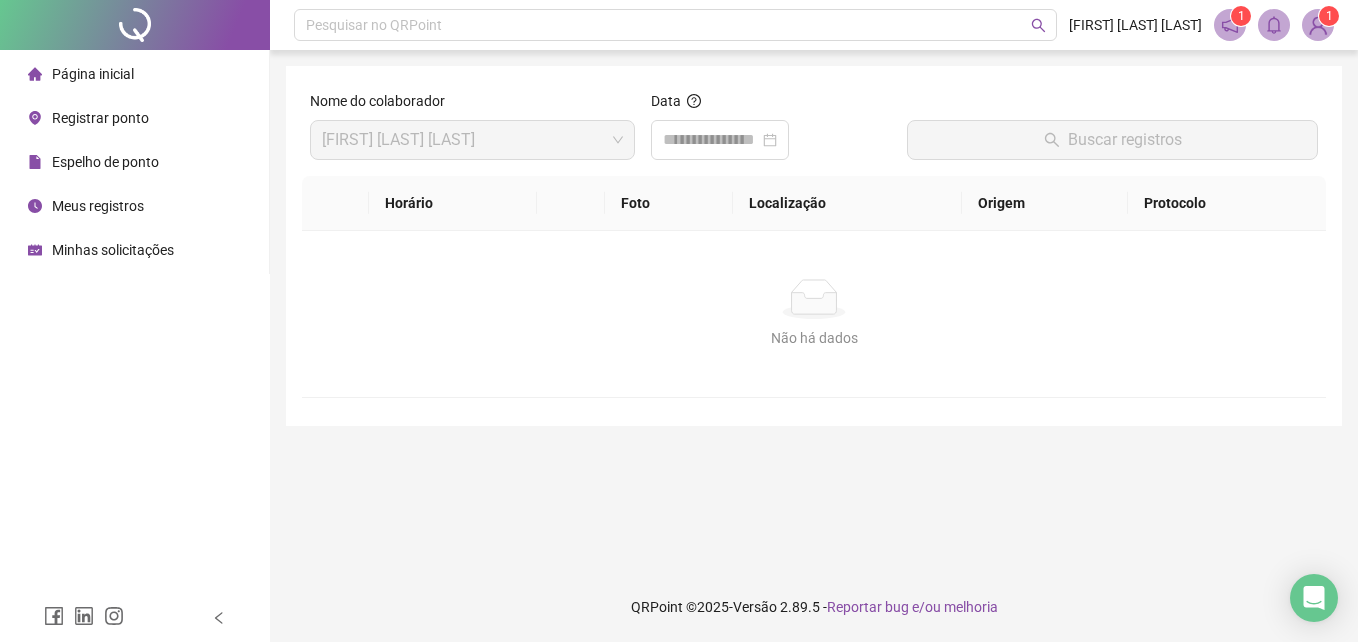 click on "Minhas solicitações" at bounding box center (113, 250) 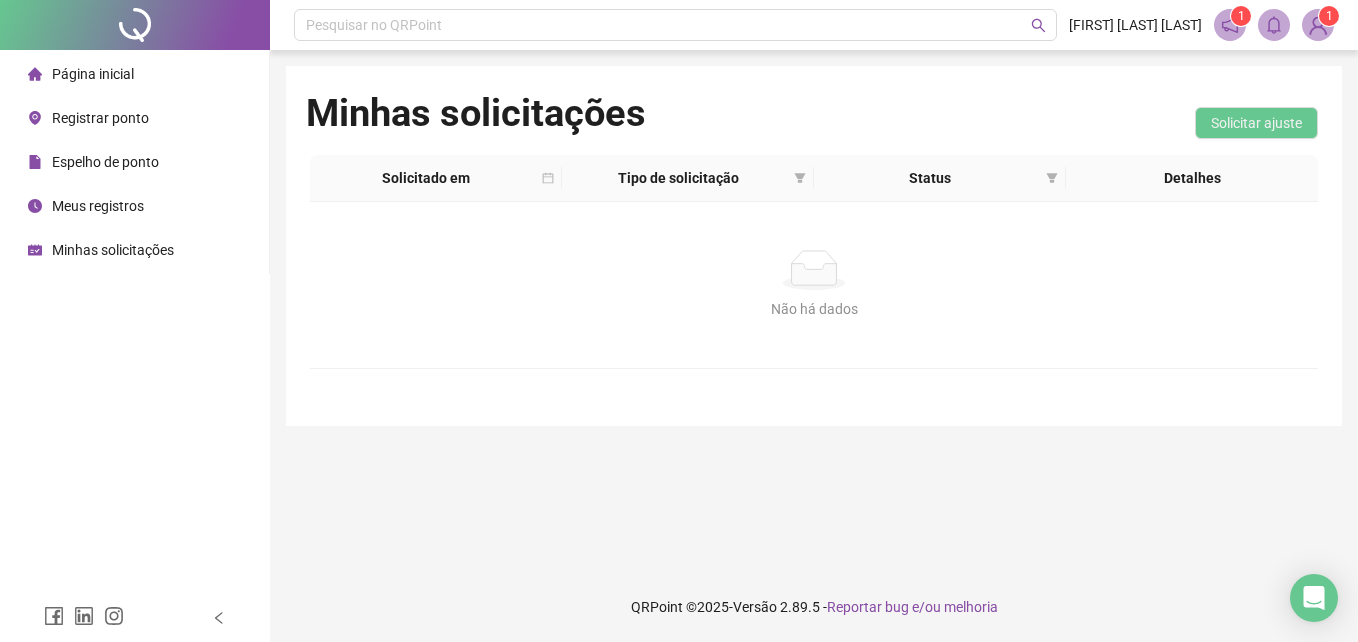 click on "Registrar ponto" at bounding box center [100, 118] 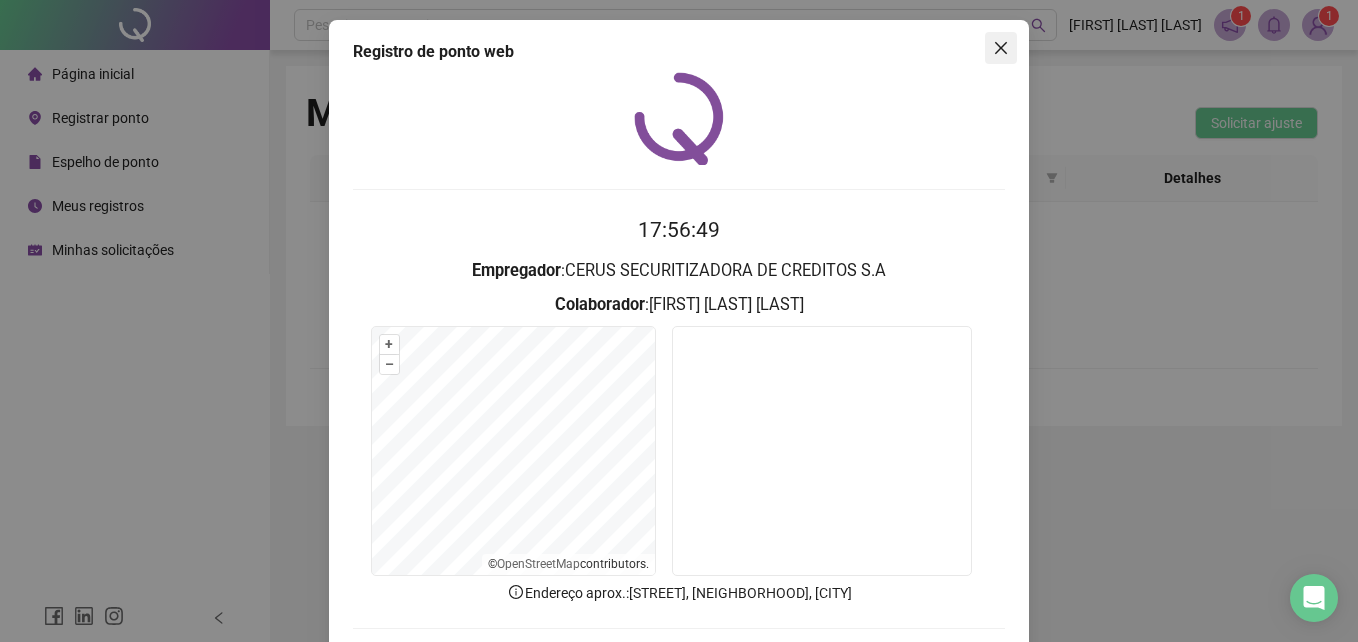 click 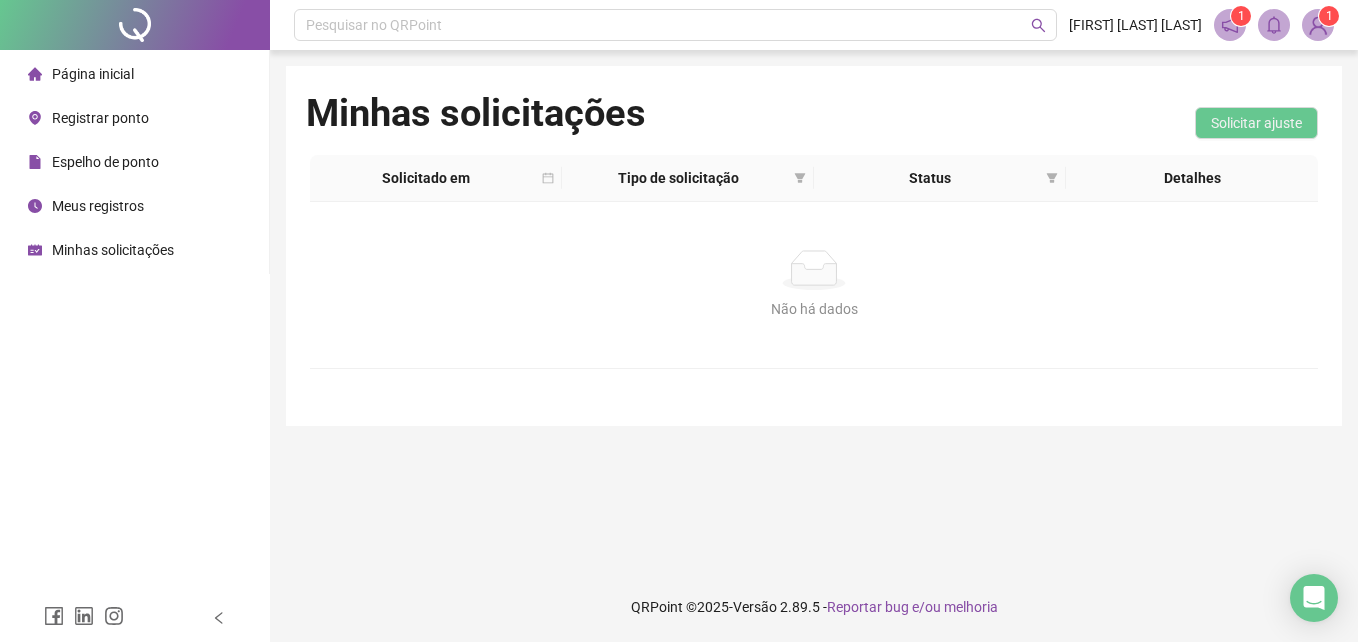 click on "Página inicial" at bounding box center [81, 74] 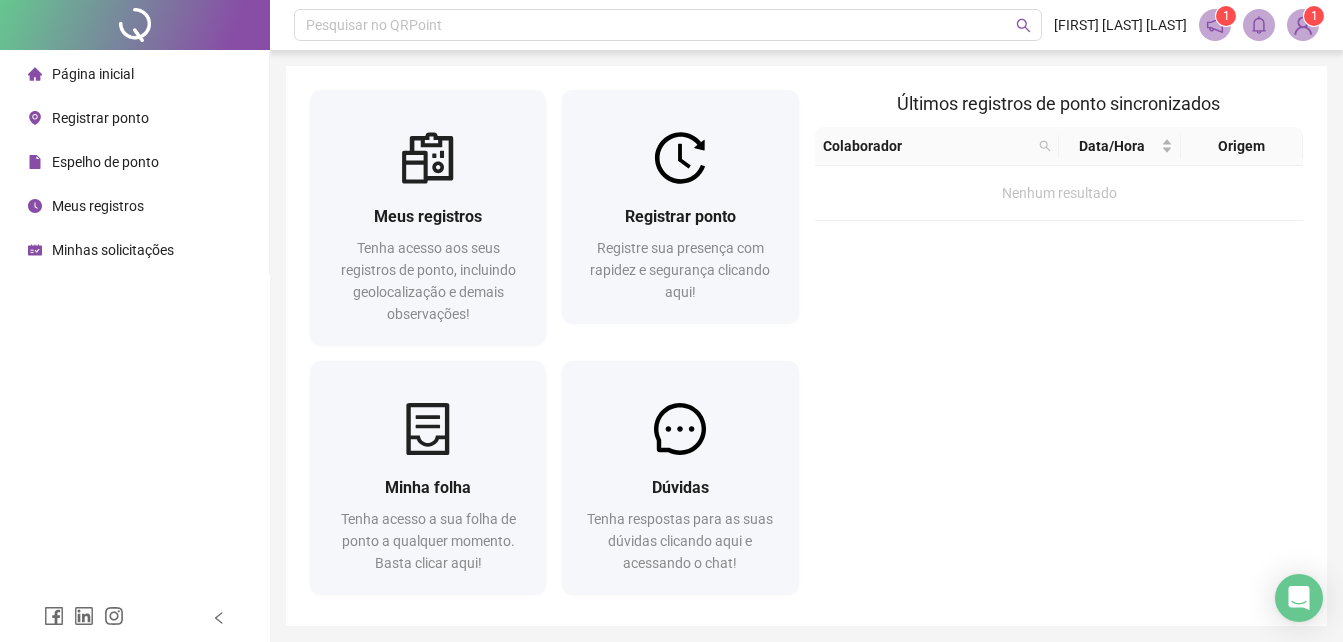 click on "1" at bounding box center [1215, 25] 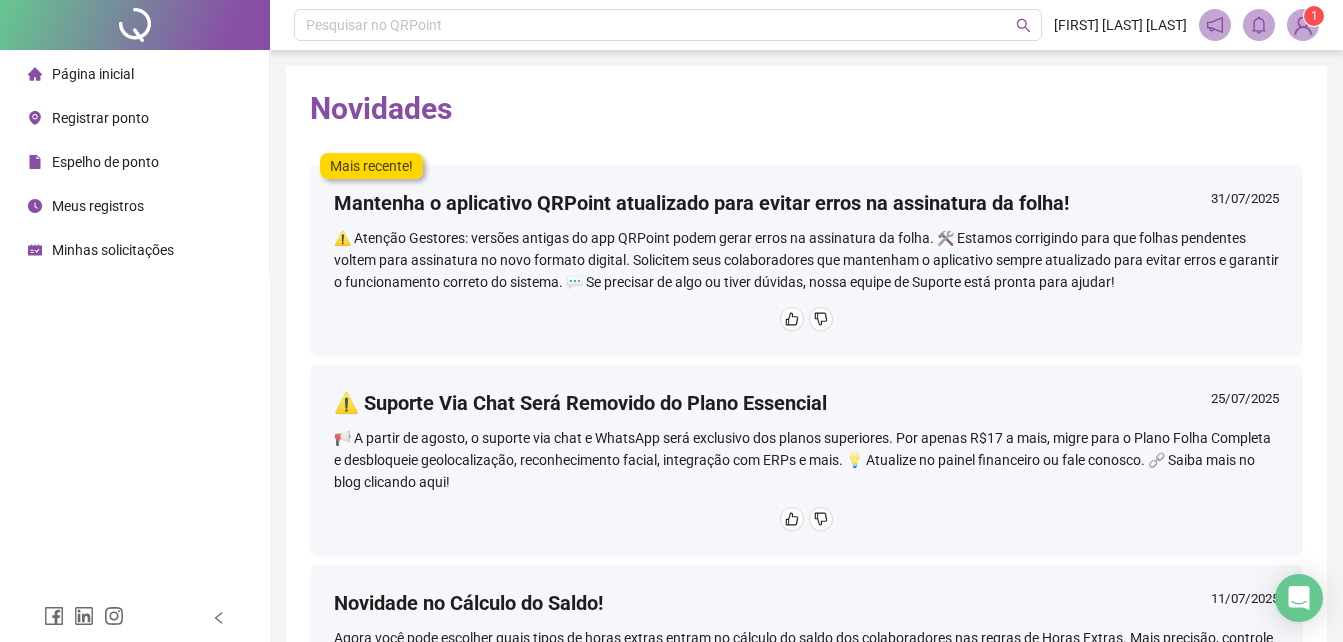 click on "1" at bounding box center [1314, 16] 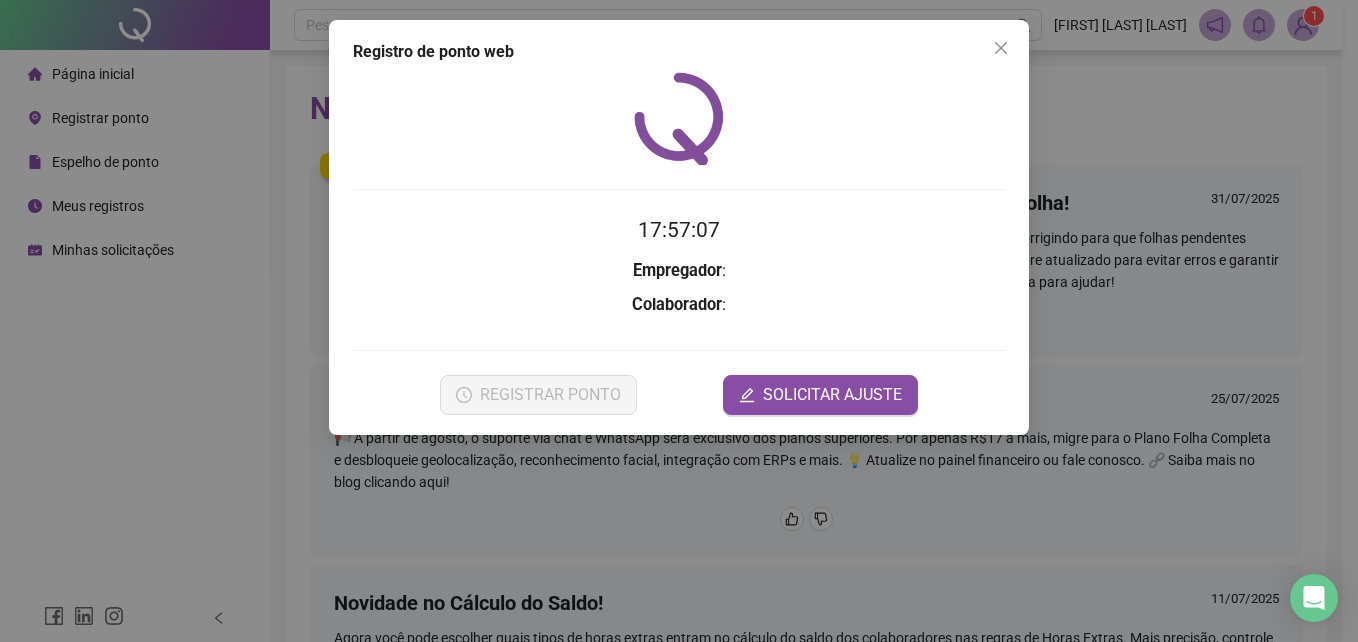 click at bounding box center [1001, 48] 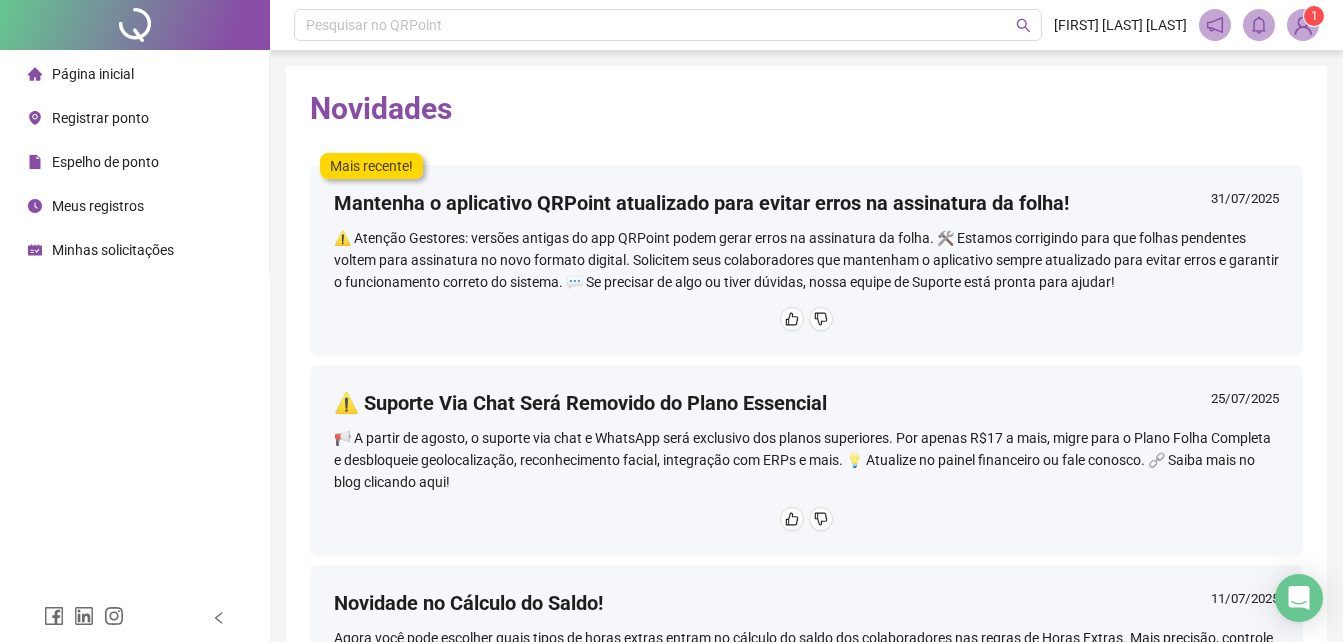 click on "Espelho de ponto" at bounding box center [105, 162] 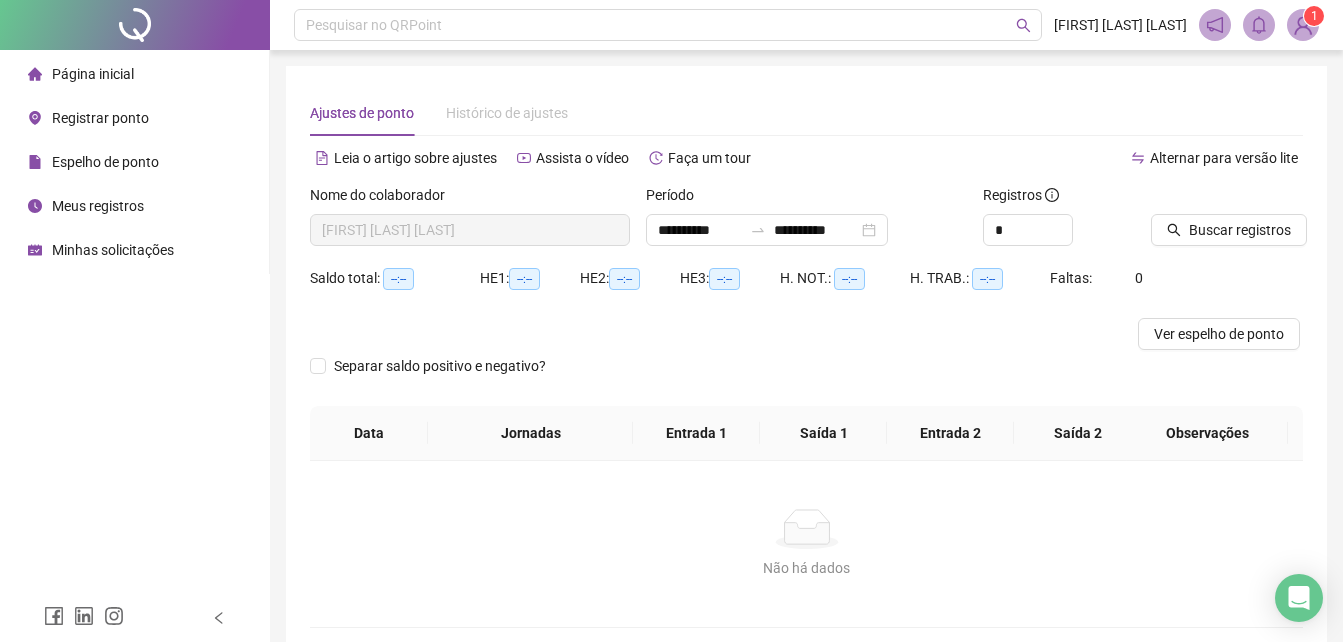 click on "Página inicial" at bounding box center (81, 74) 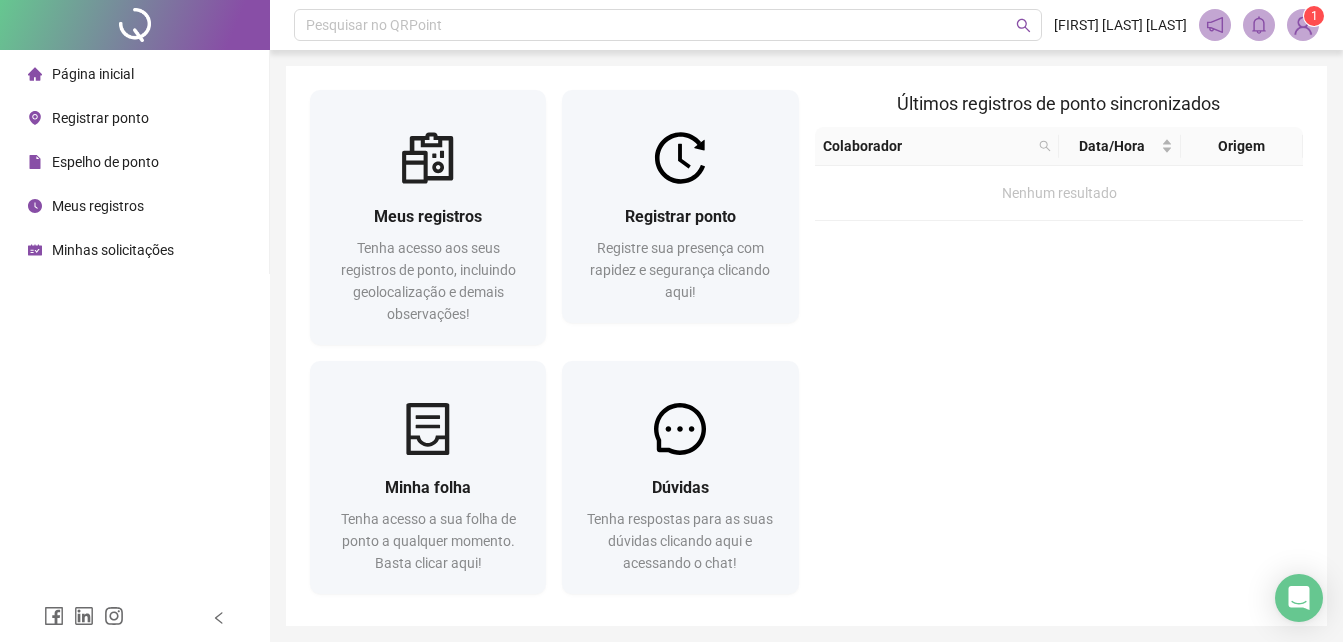 click on "Últimos registros de ponto sincronizados Colaborador Data/Hora Origem       Nenhum resultado" at bounding box center (1059, 346) 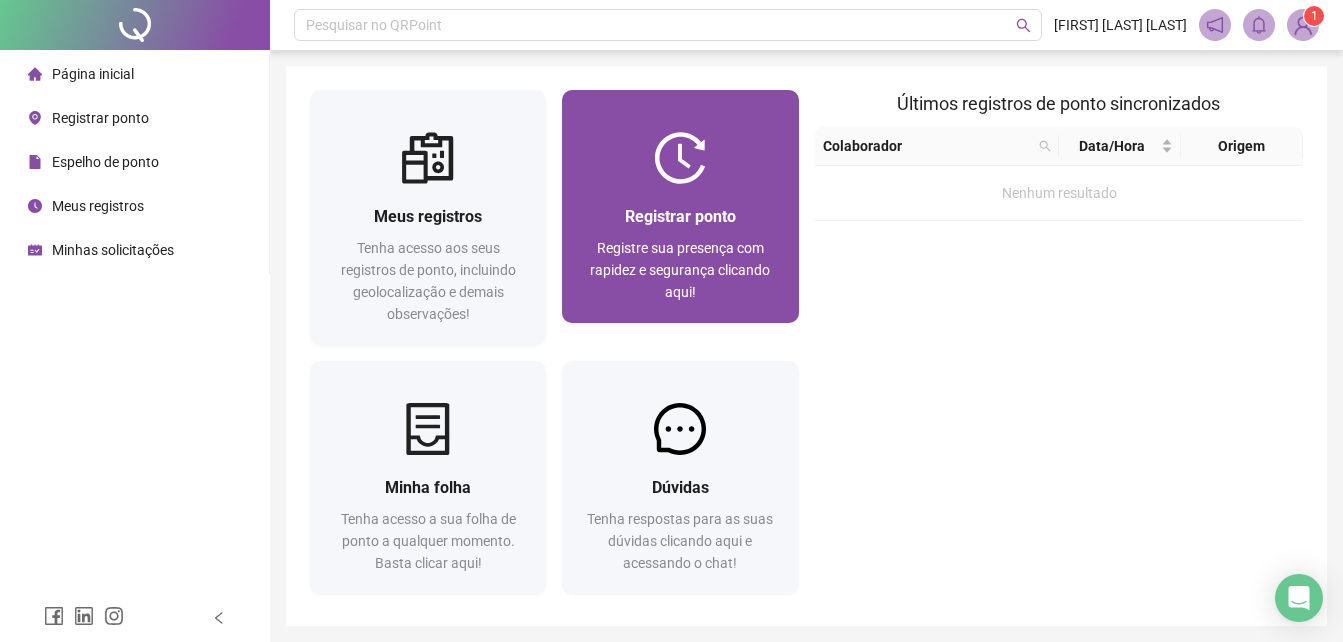 click at bounding box center [680, 158] 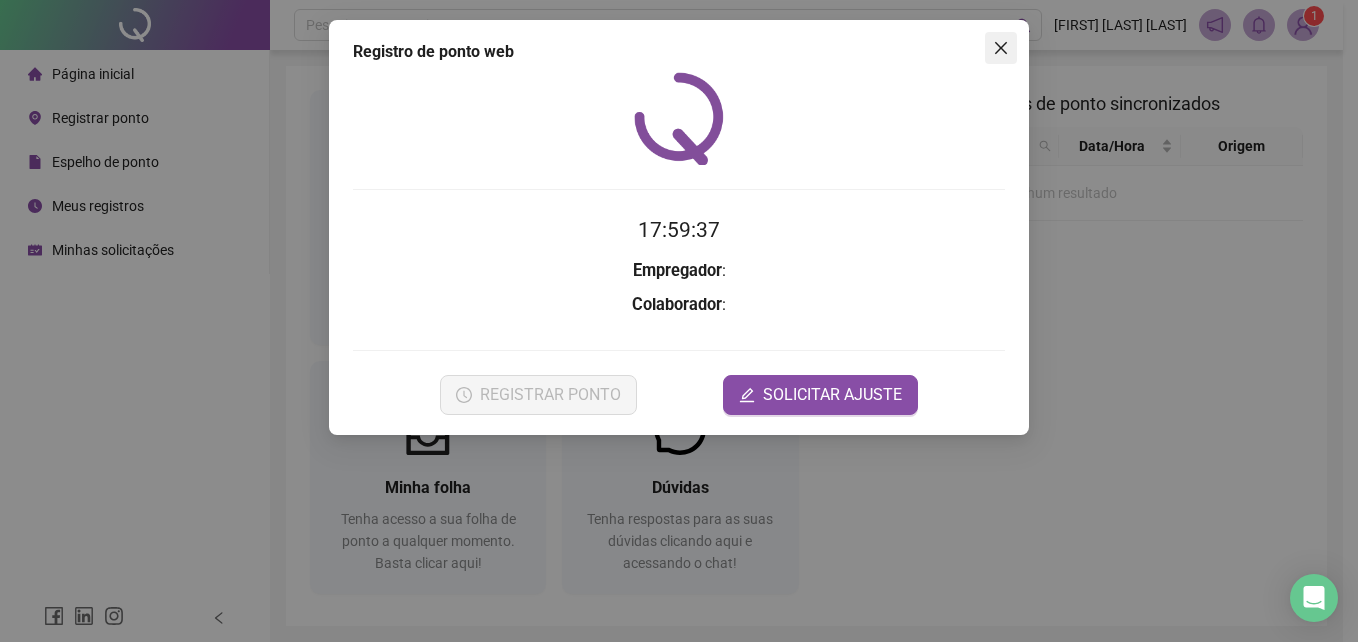 click at bounding box center [1001, 48] 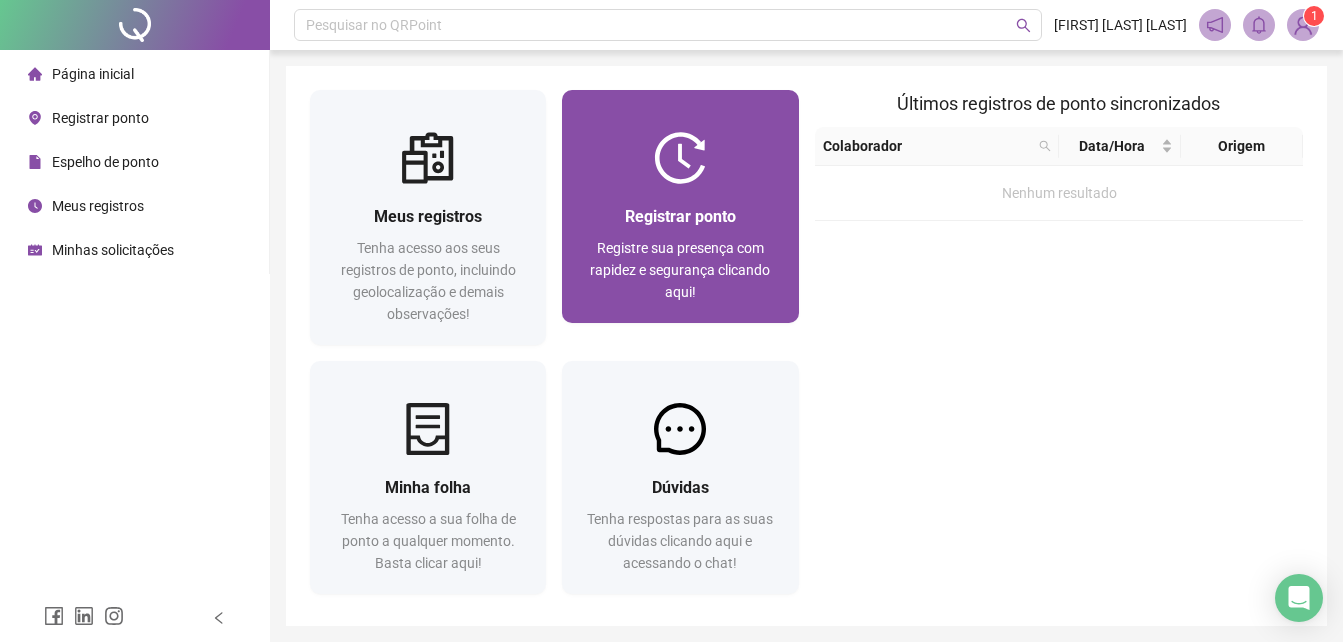 click on "Registre sua presença com rapidez e segurança clicando aqui!" at bounding box center [680, 270] 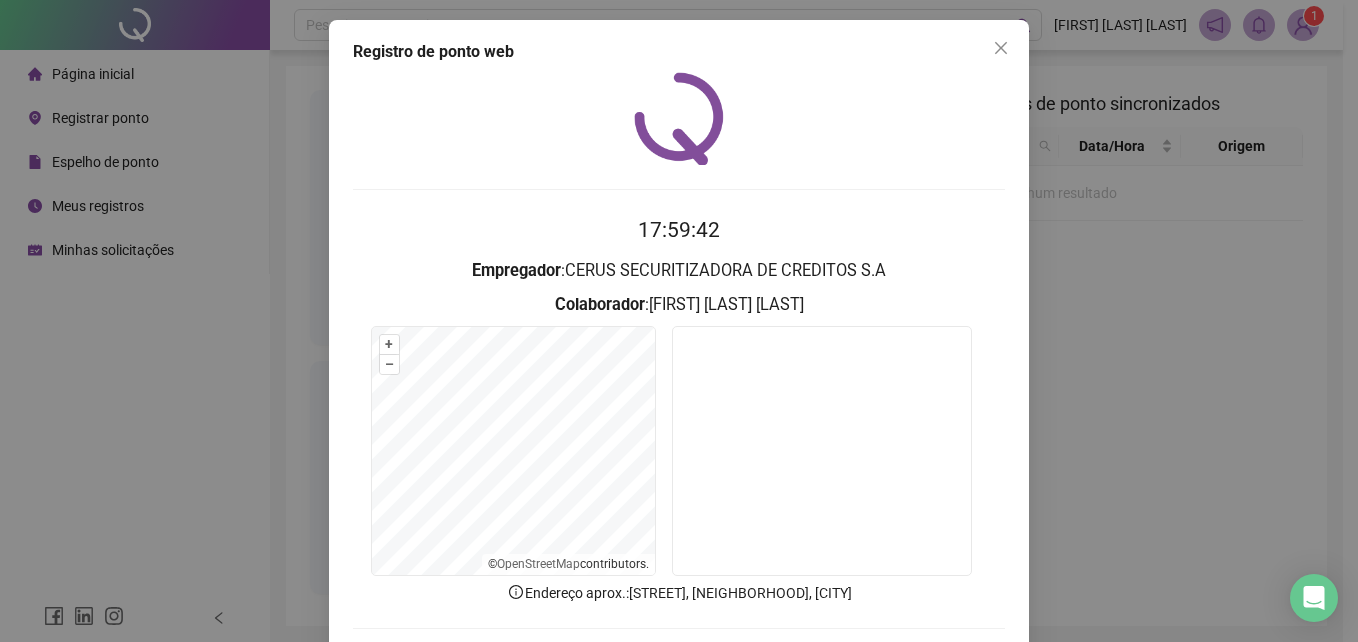 scroll, scrollTop: 95, scrollLeft: 0, axis: vertical 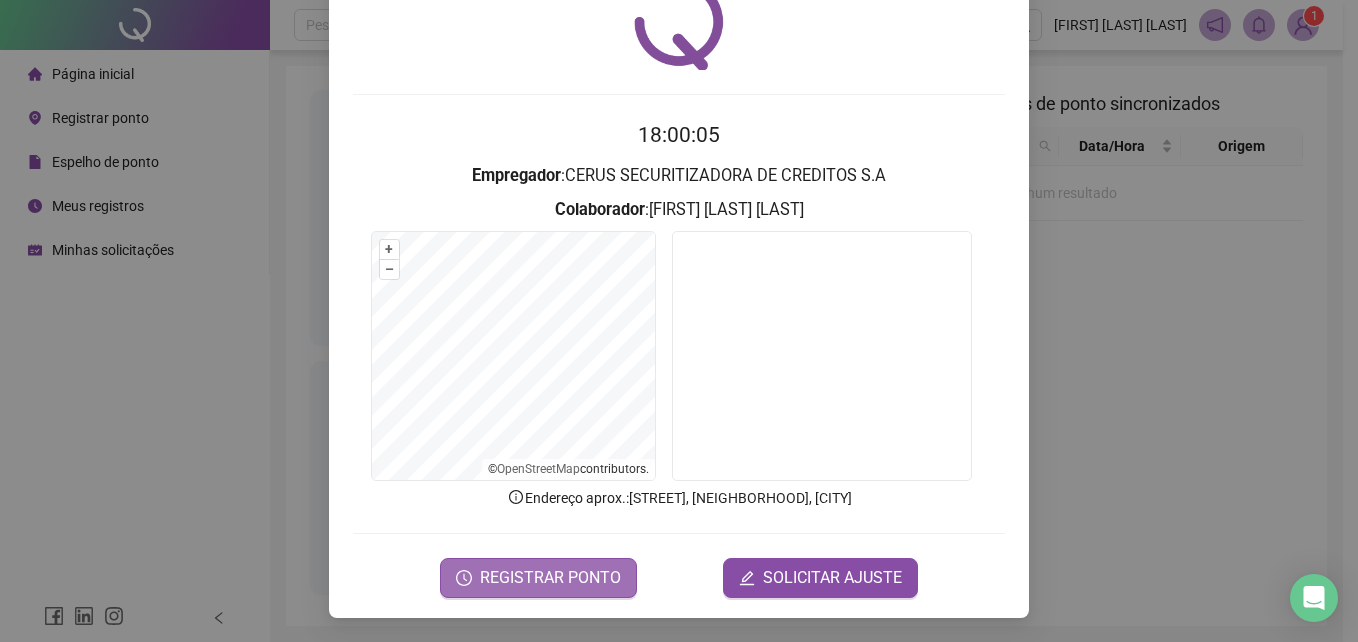 click on "REGISTRAR PONTO" at bounding box center (550, 578) 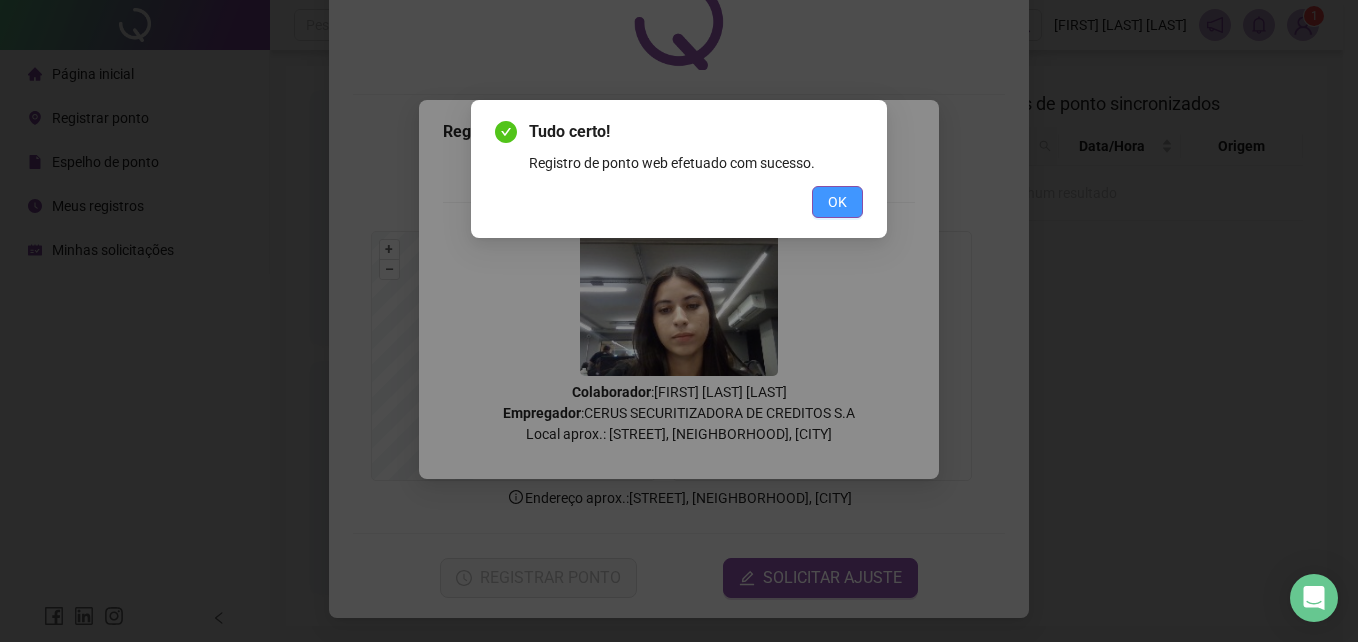 click on "OK" at bounding box center (837, 202) 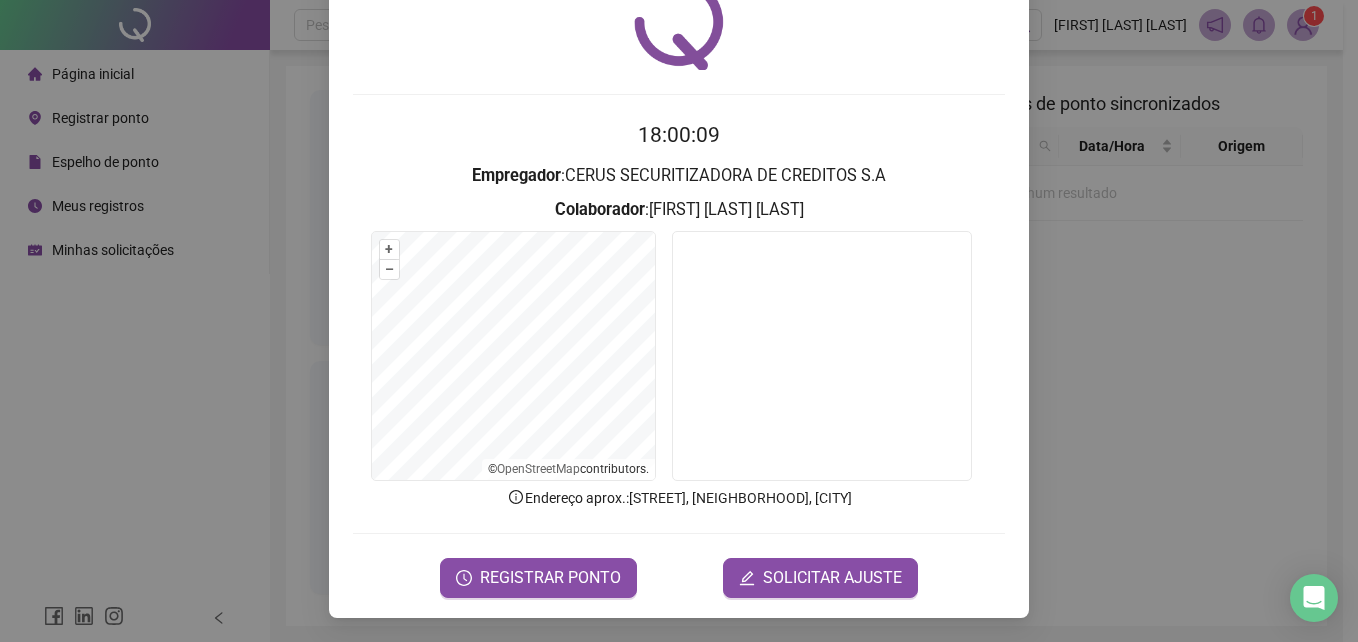 scroll, scrollTop: 0, scrollLeft: 0, axis: both 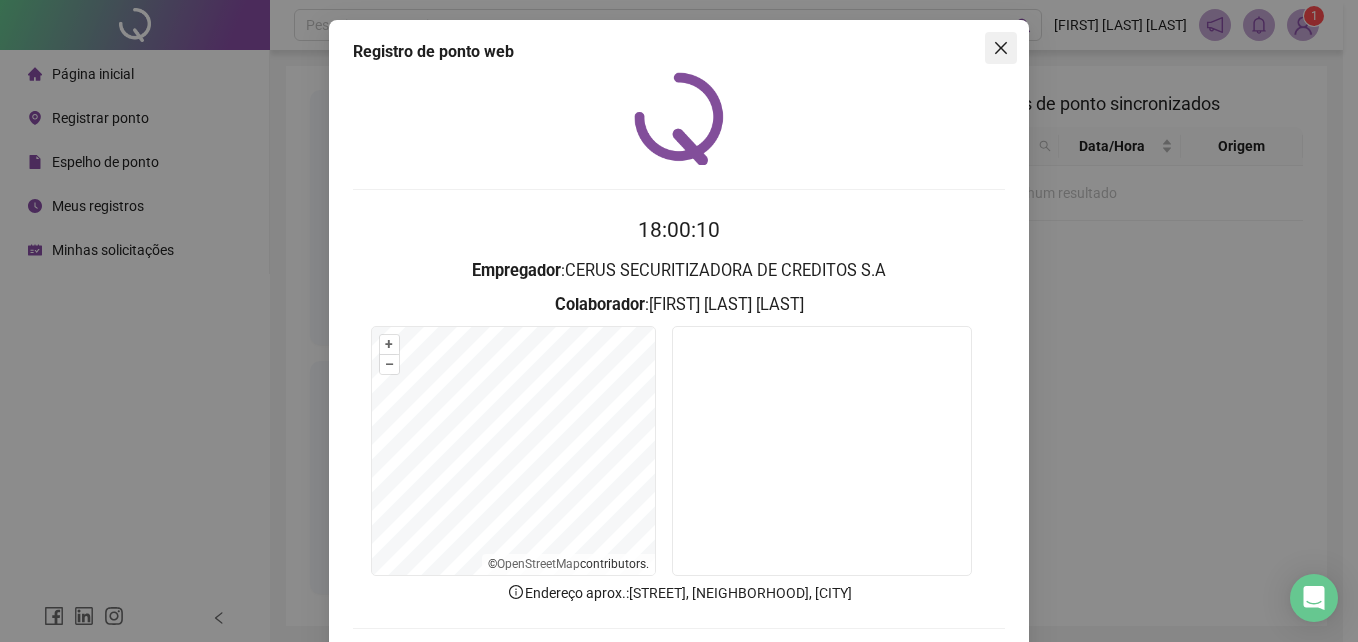 click 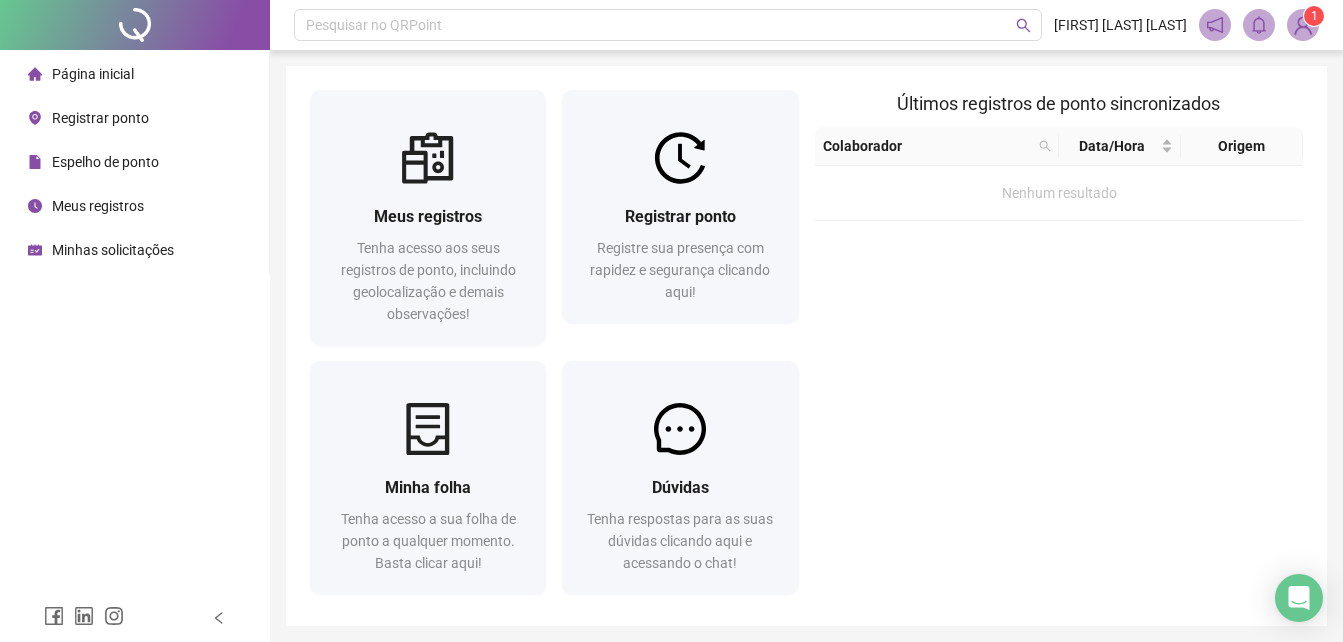 click on "Espelho de ponto" at bounding box center [105, 162] 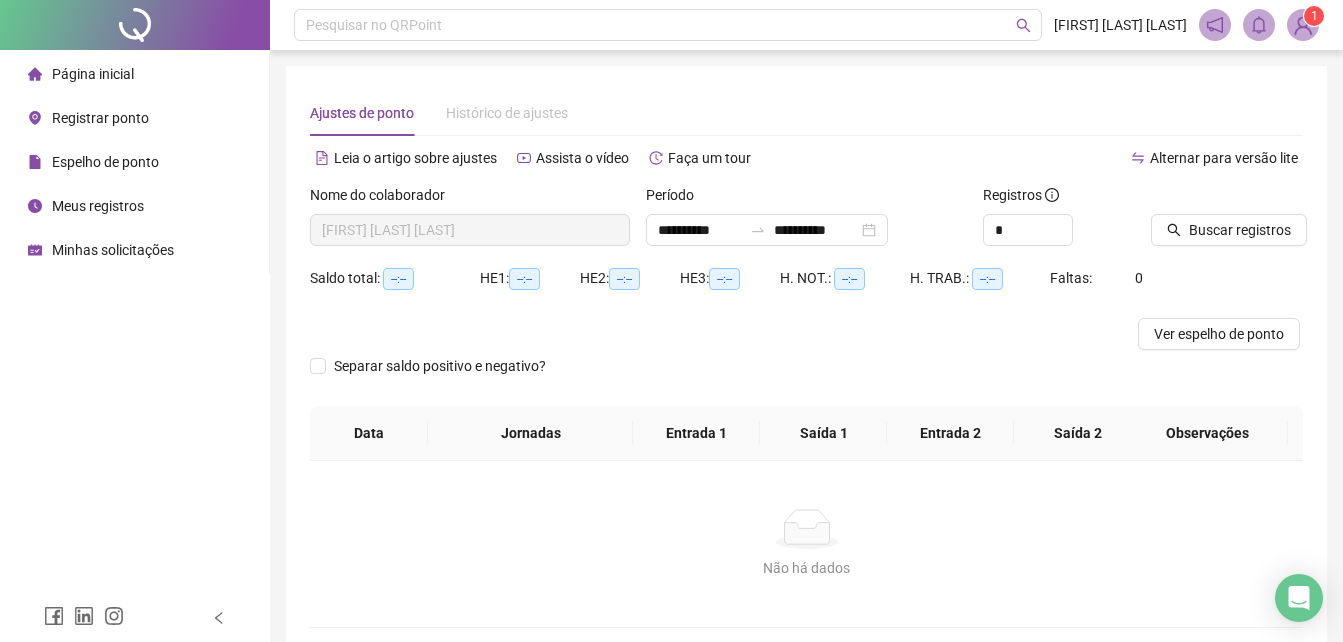 click on "Registrar ponto" at bounding box center [134, 118] 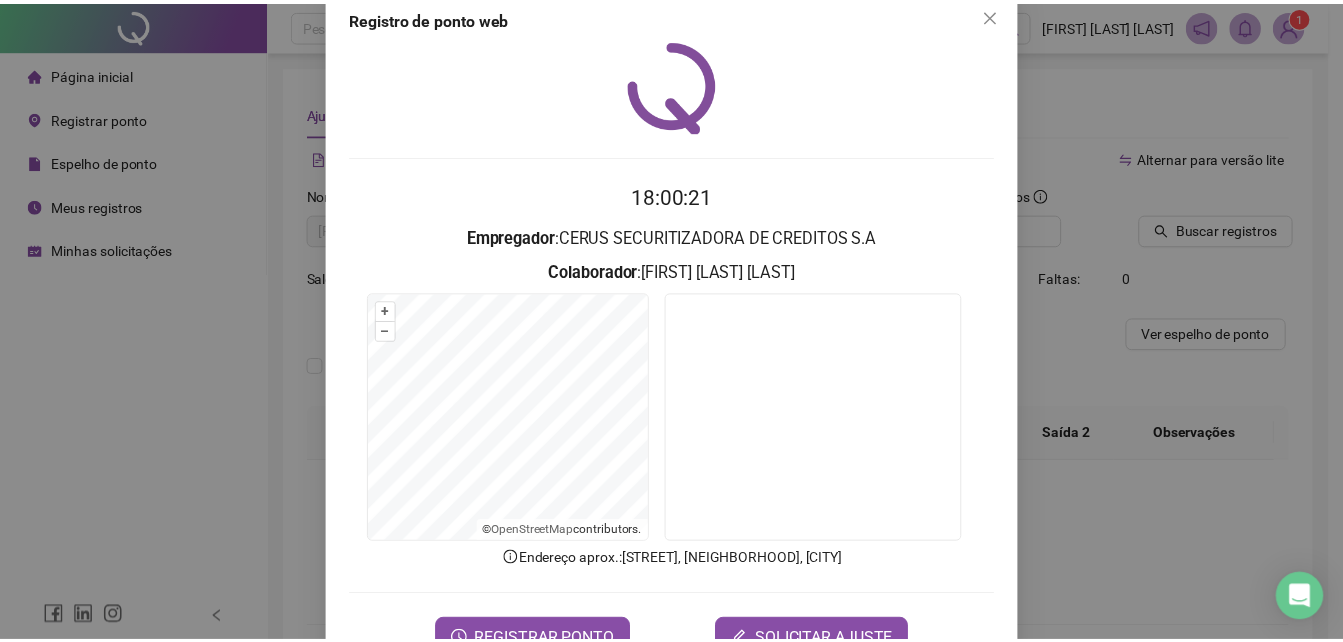 scroll, scrollTop: 0, scrollLeft: 0, axis: both 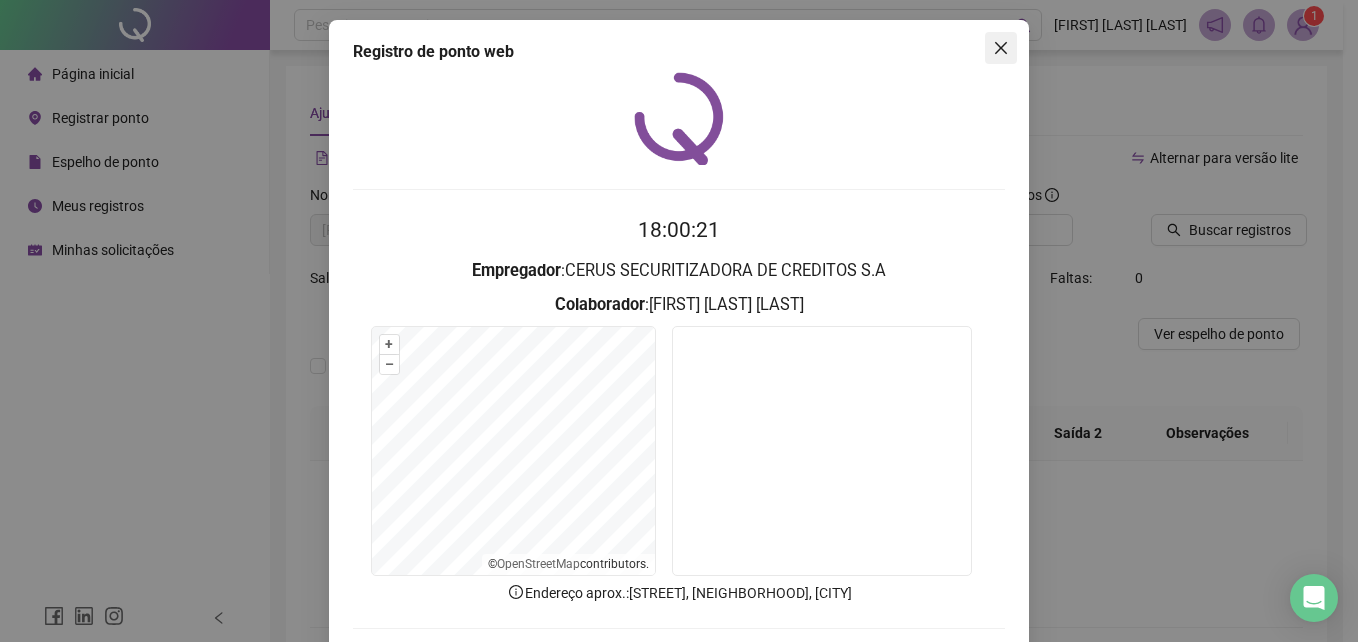 click at bounding box center [1001, 48] 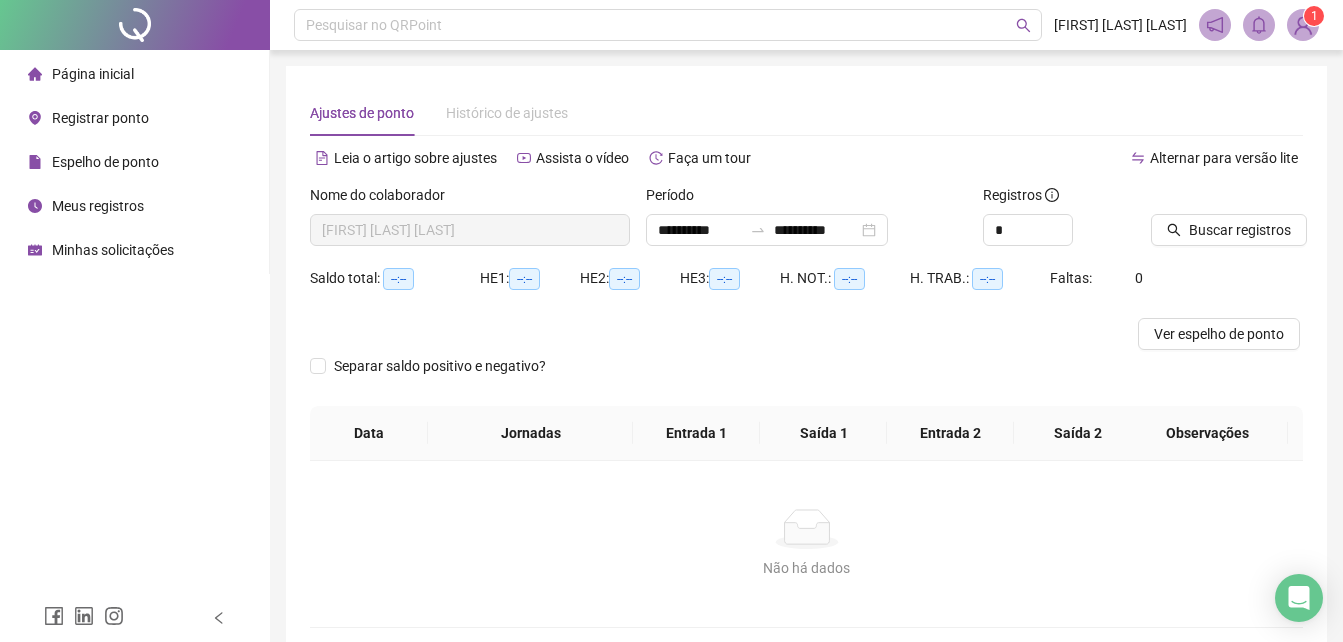 click on "Página inicial" at bounding box center (93, 74) 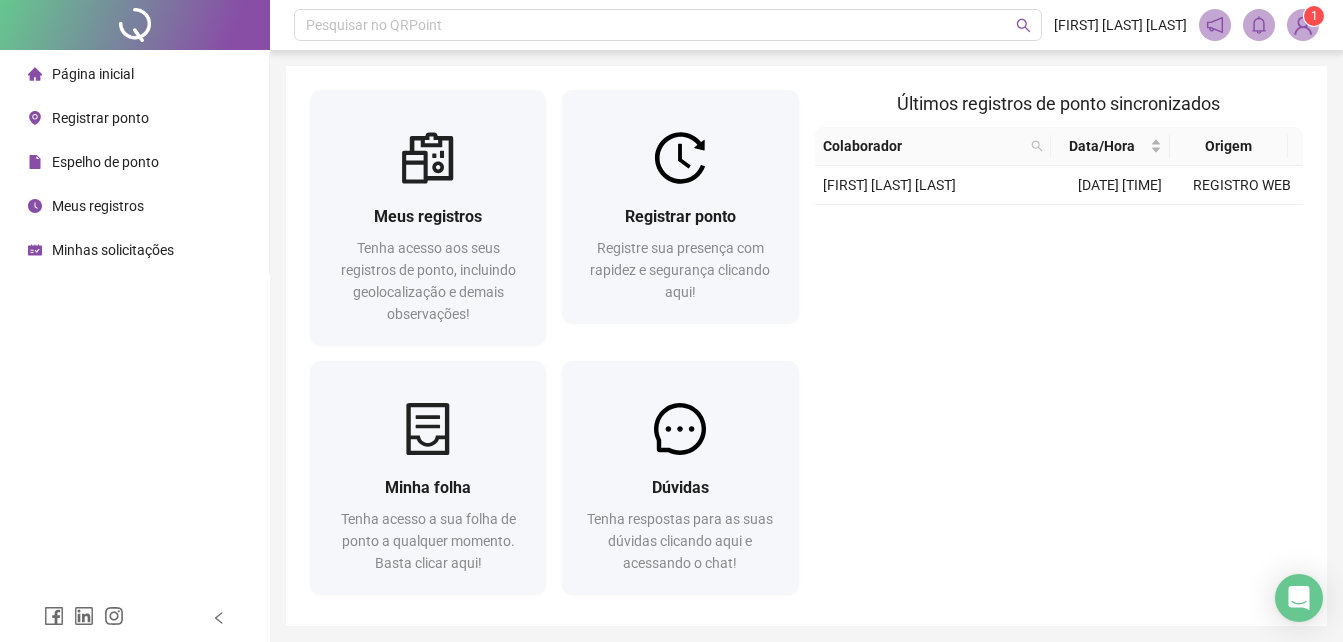 type 